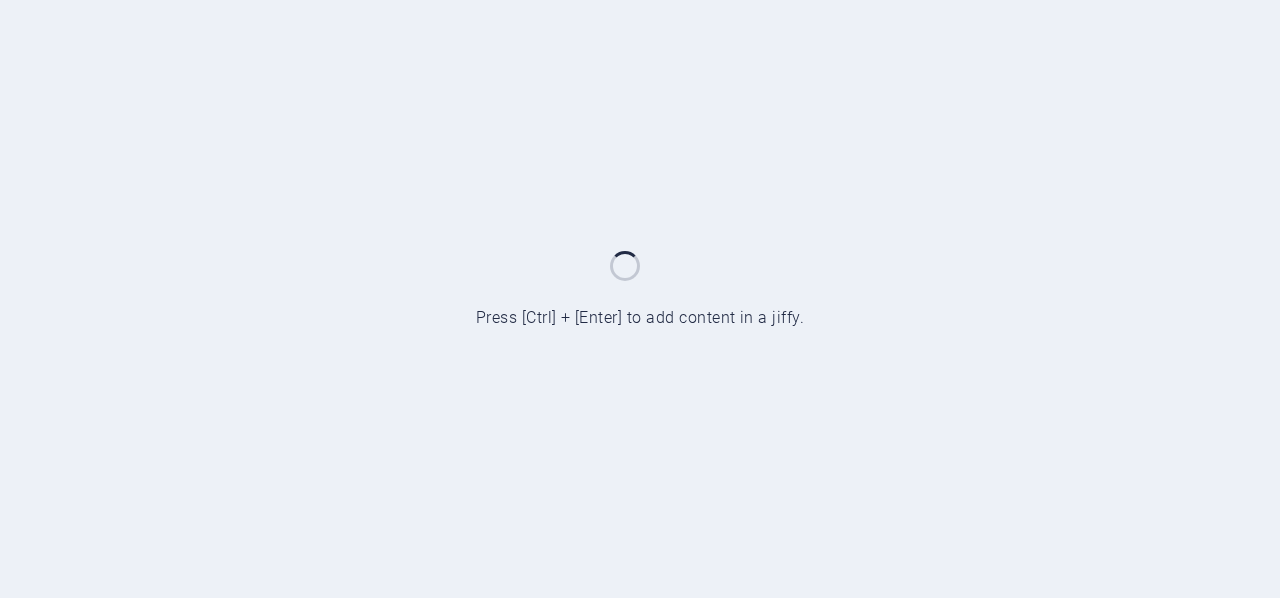 scroll, scrollTop: 0, scrollLeft: 0, axis: both 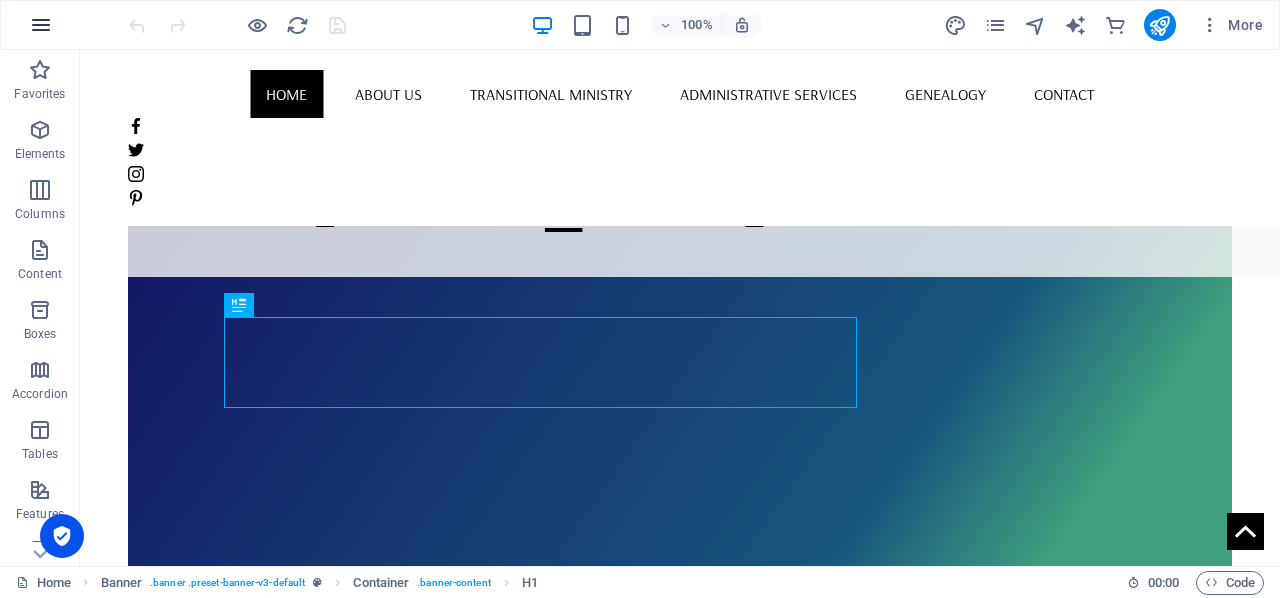 click at bounding box center [41, 25] 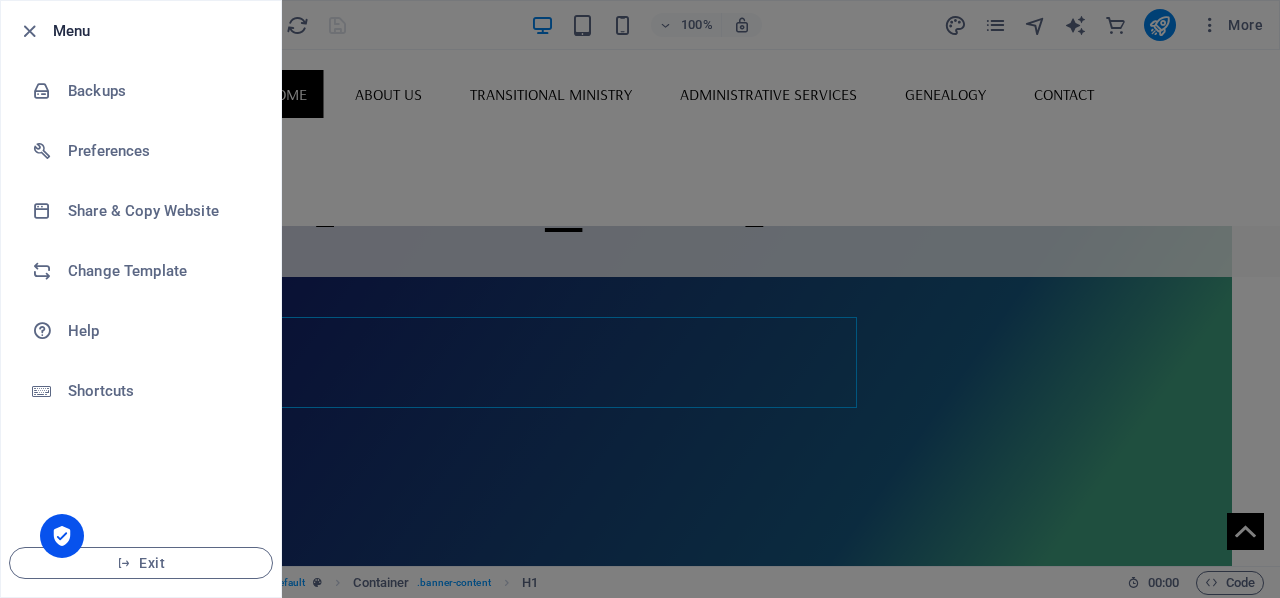 click at bounding box center (35, 31) 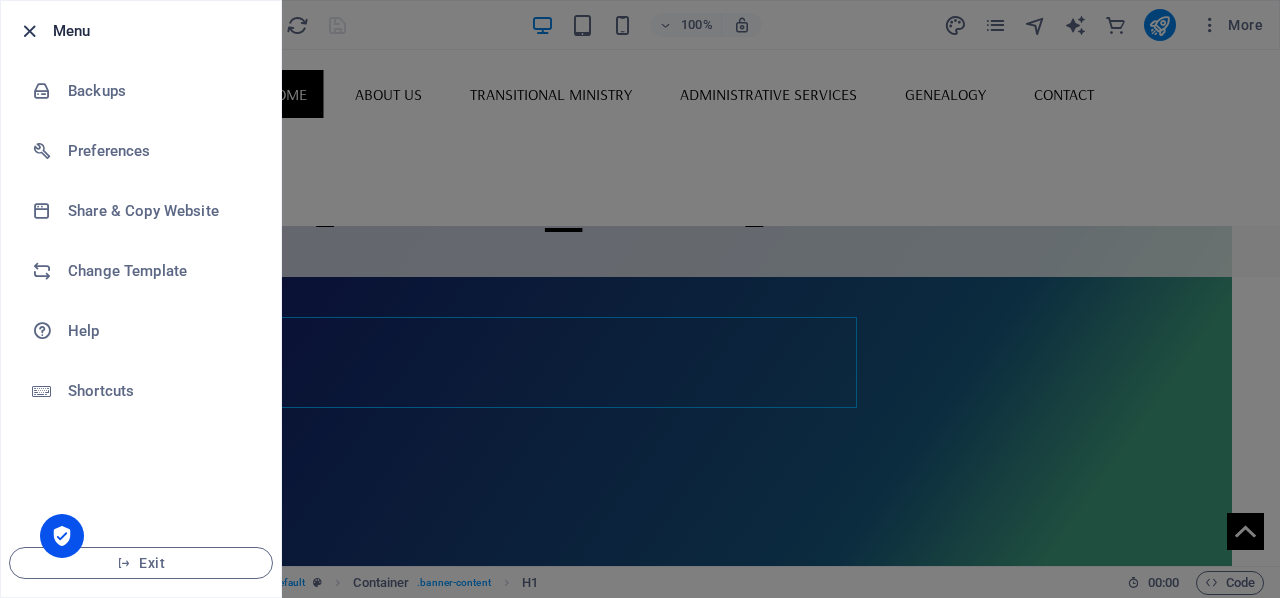 click at bounding box center (29, 31) 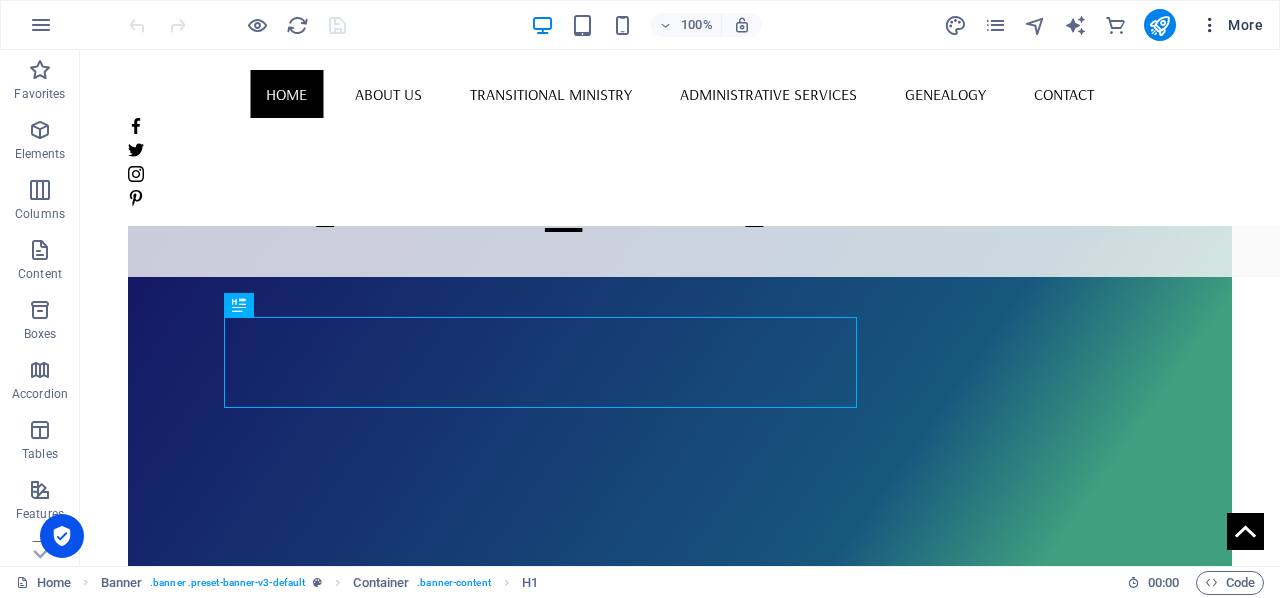 click on "More" at bounding box center [1231, 25] 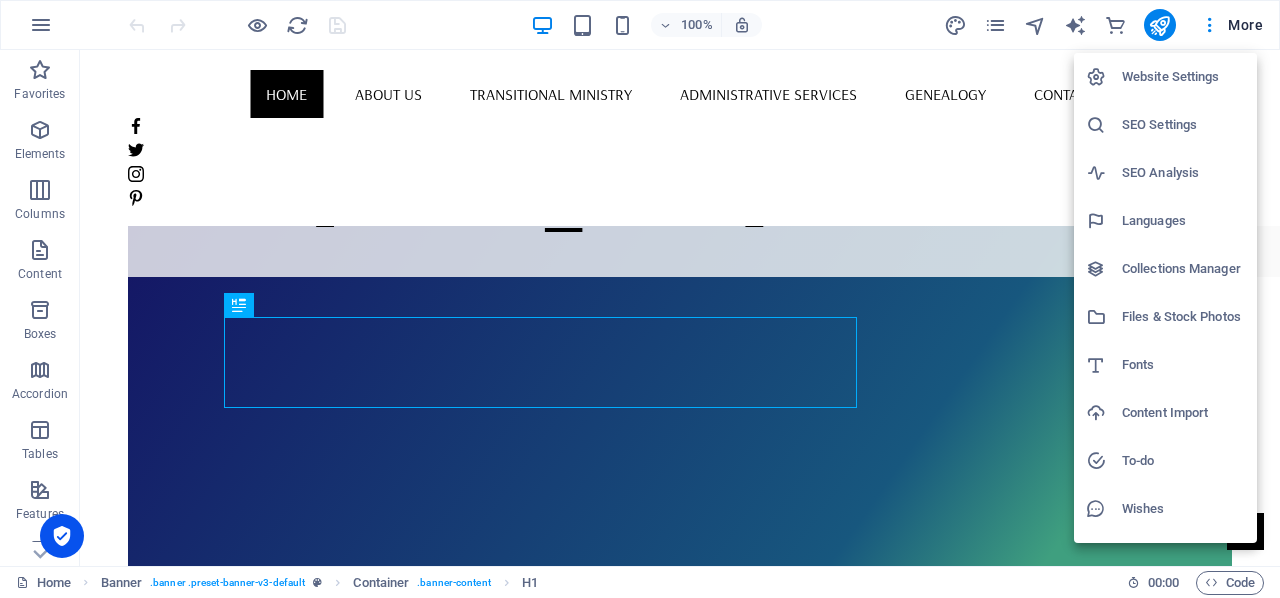 click at bounding box center (1096, 77) 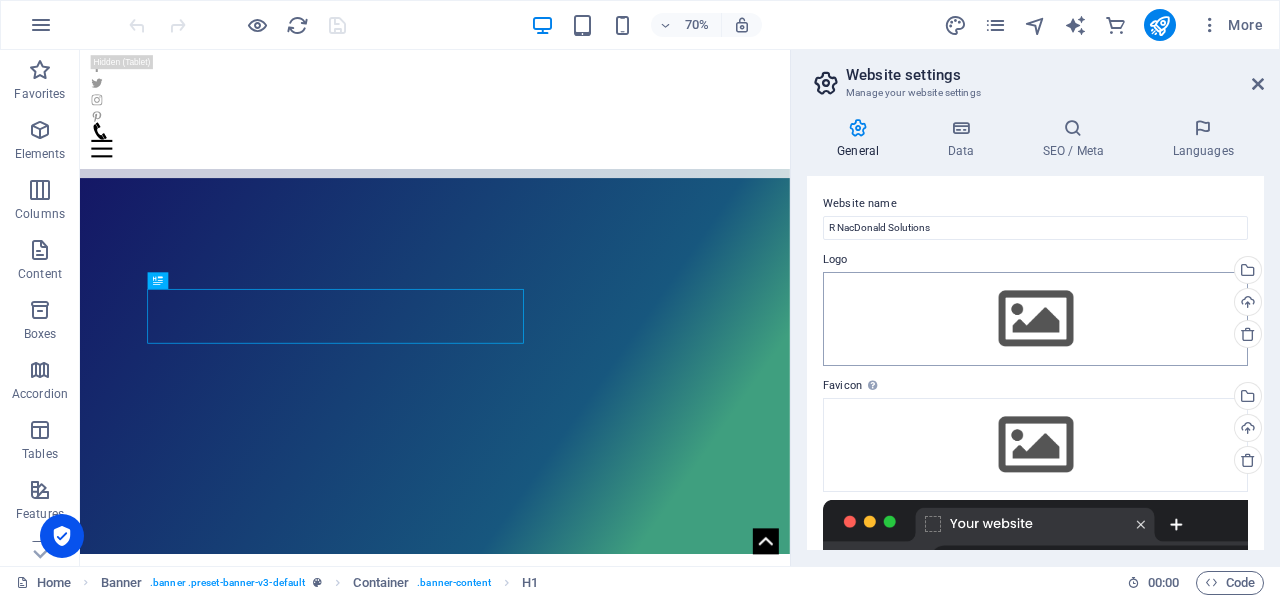scroll, scrollTop: 1, scrollLeft: 0, axis: vertical 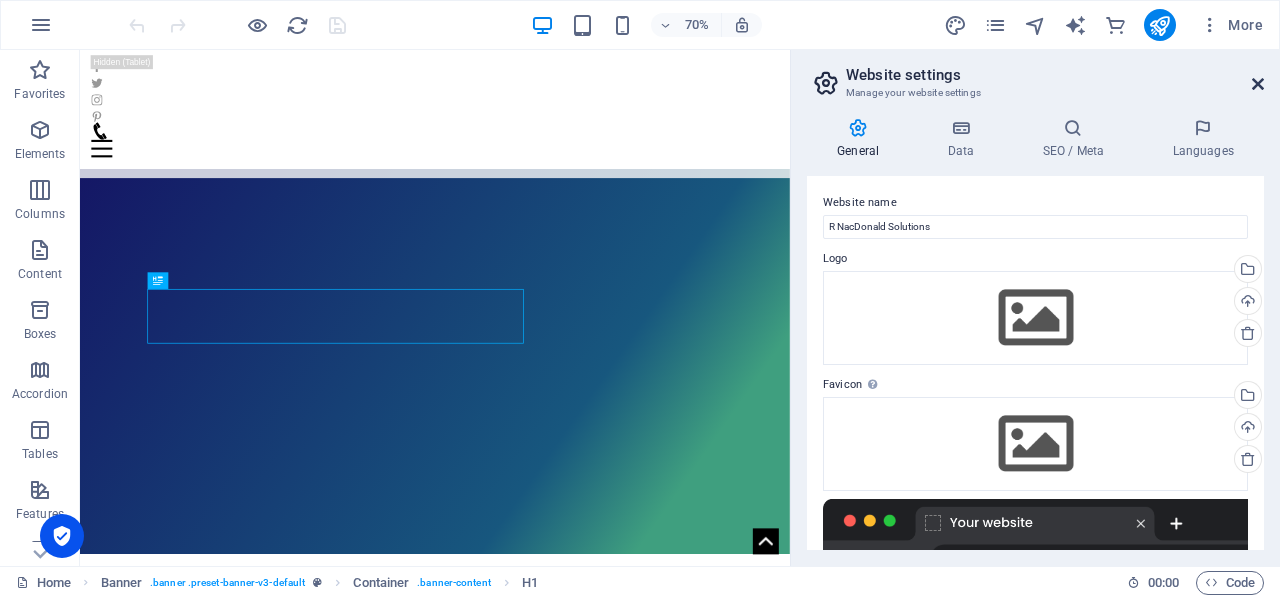 click at bounding box center [1258, 84] 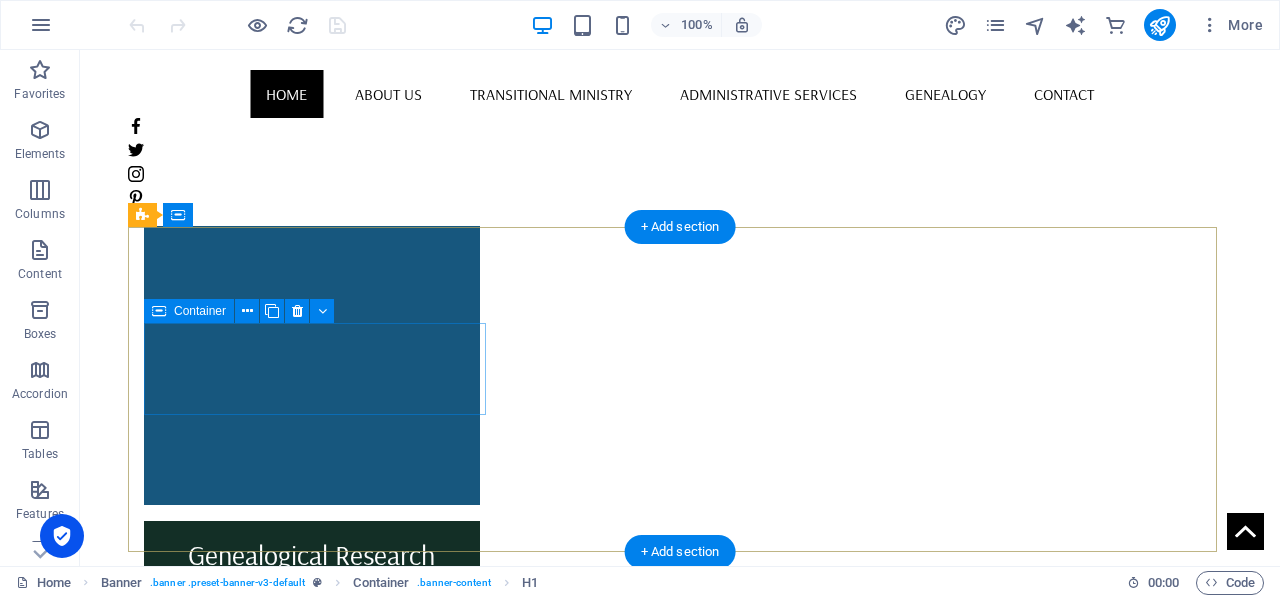 scroll, scrollTop: 1002, scrollLeft: 0, axis: vertical 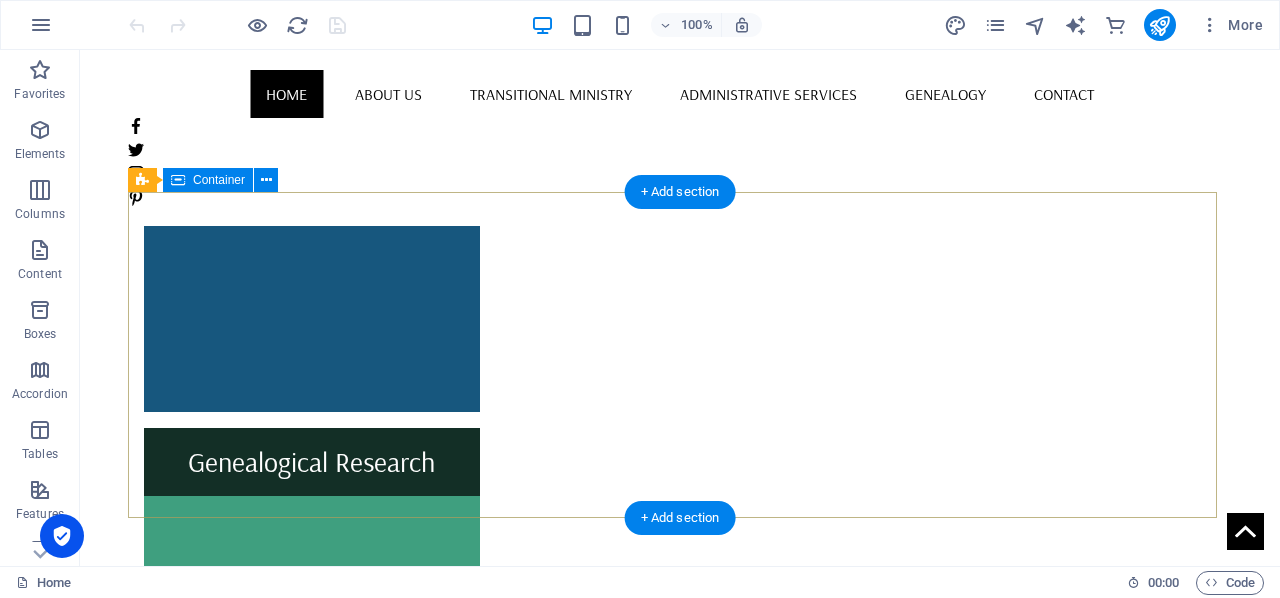 click on "Address [STREET_ADDRESS] [GEOGRAPHIC_DATA] Phone Phone:  [PHONE_NUMBER]   Contact [EMAIL_ADDRESS][DOMAIN_NAME] Legal Notice  |  Privacy Policy" at bounding box center (680, 1251) 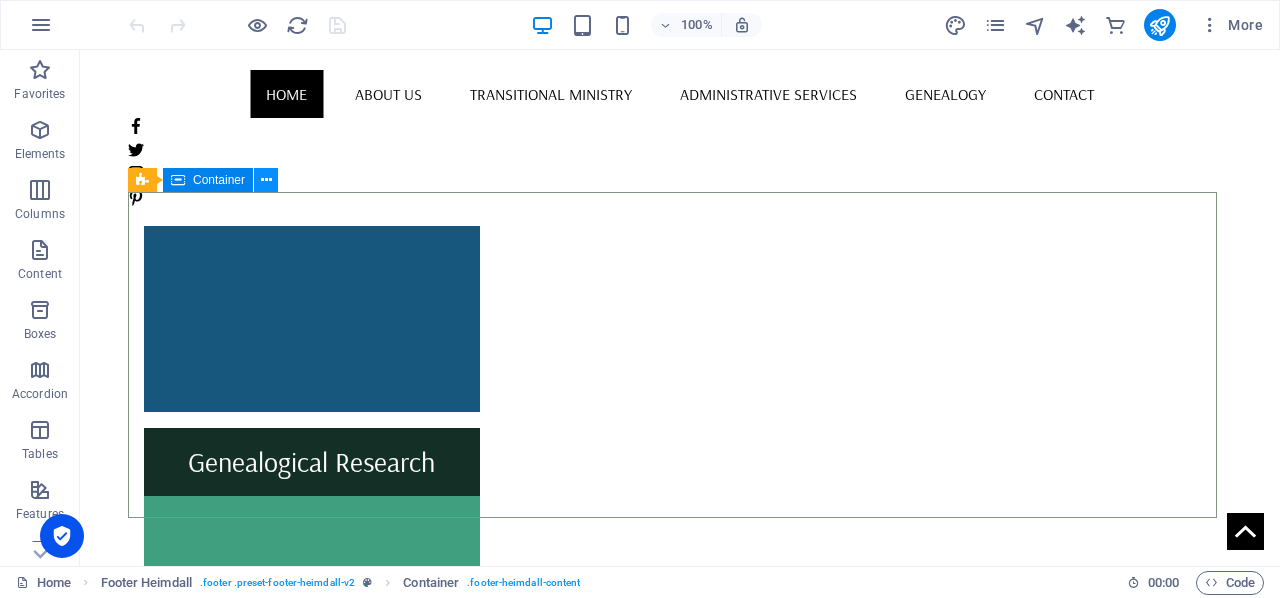 click at bounding box center (266, 180) 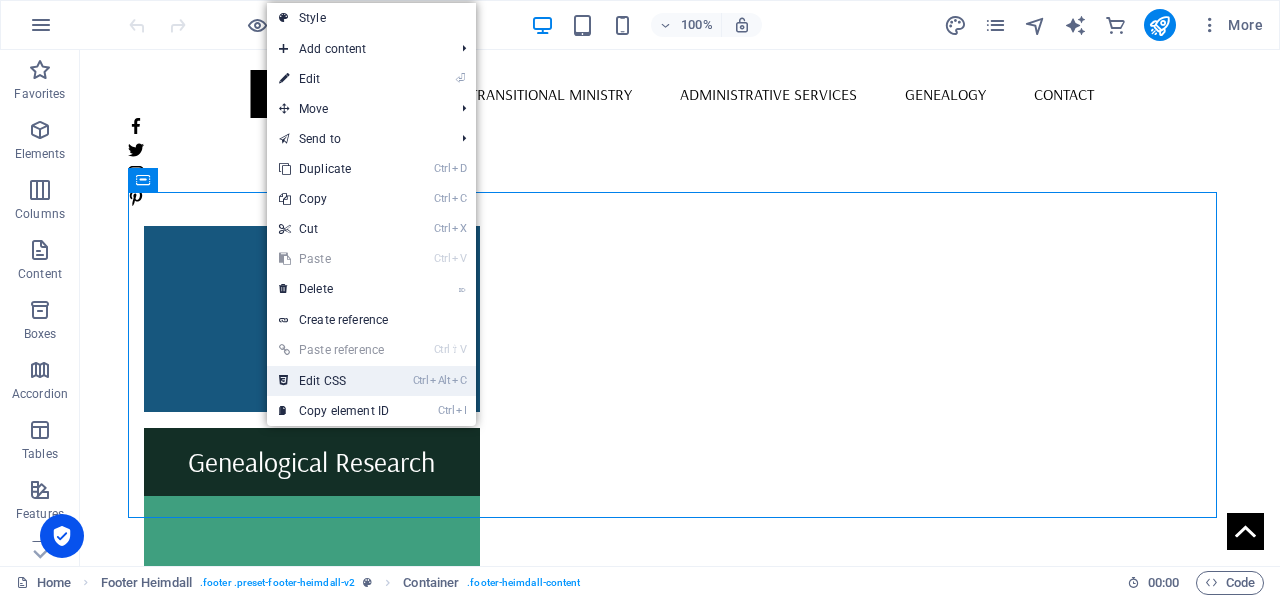 click on "Ctrl Alt C  Edit CSS" at bounding box center (334, 381) 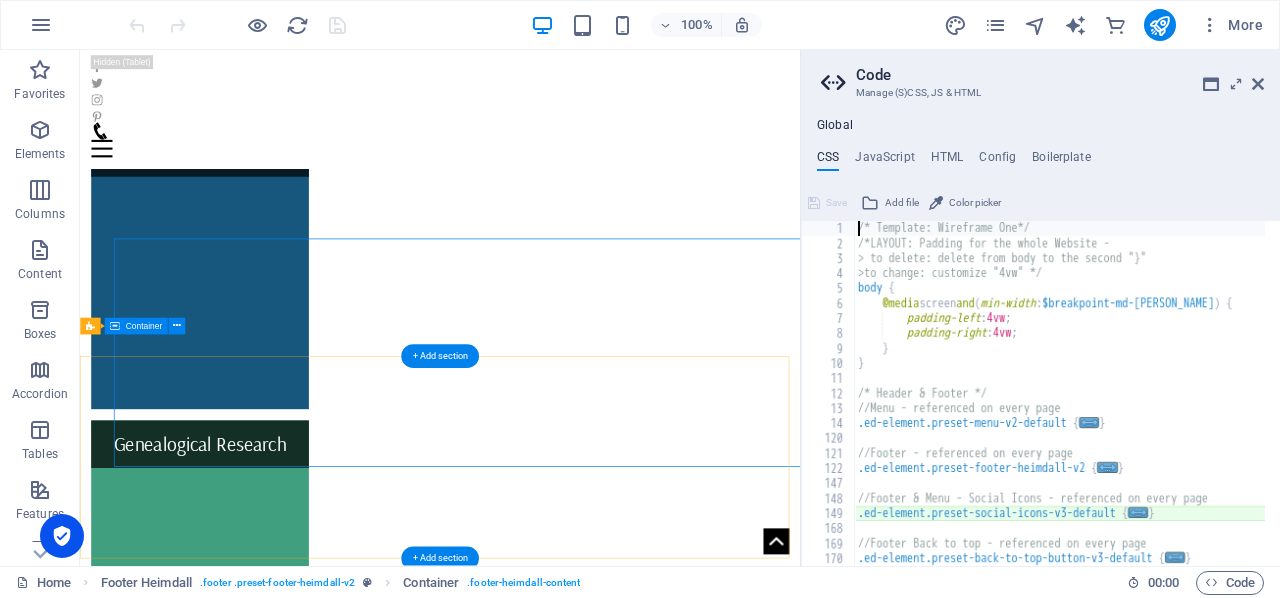 scroll, scrollTop: 874, scrollLeft: 0, axis: vertical 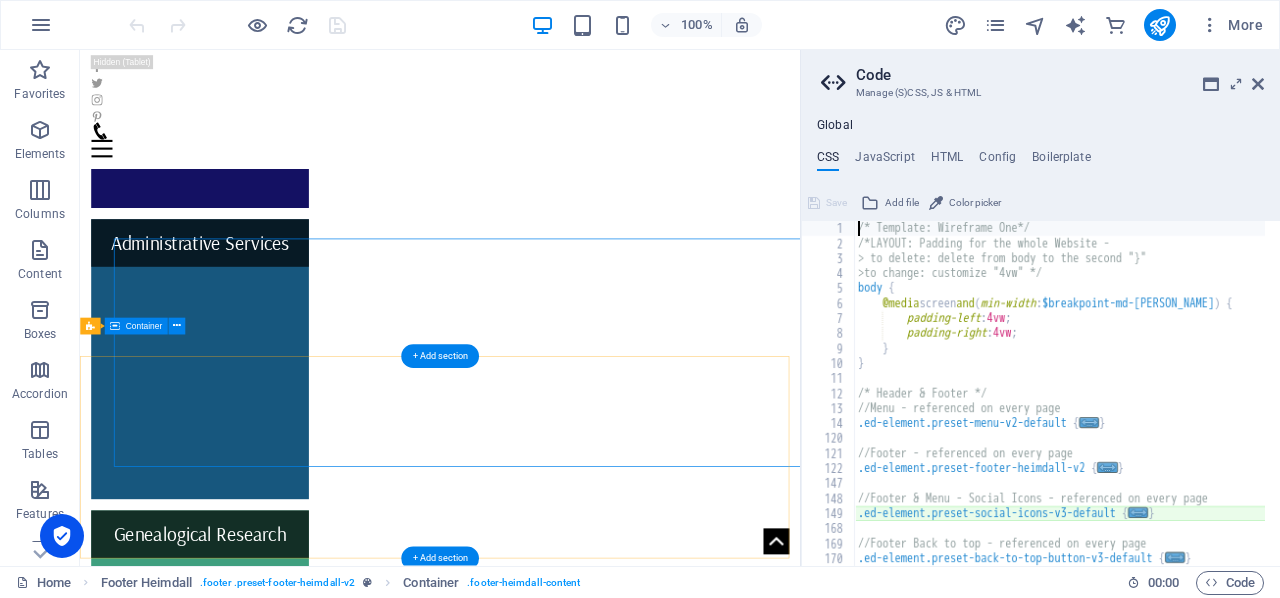 type on "@include social-icons-v3(" 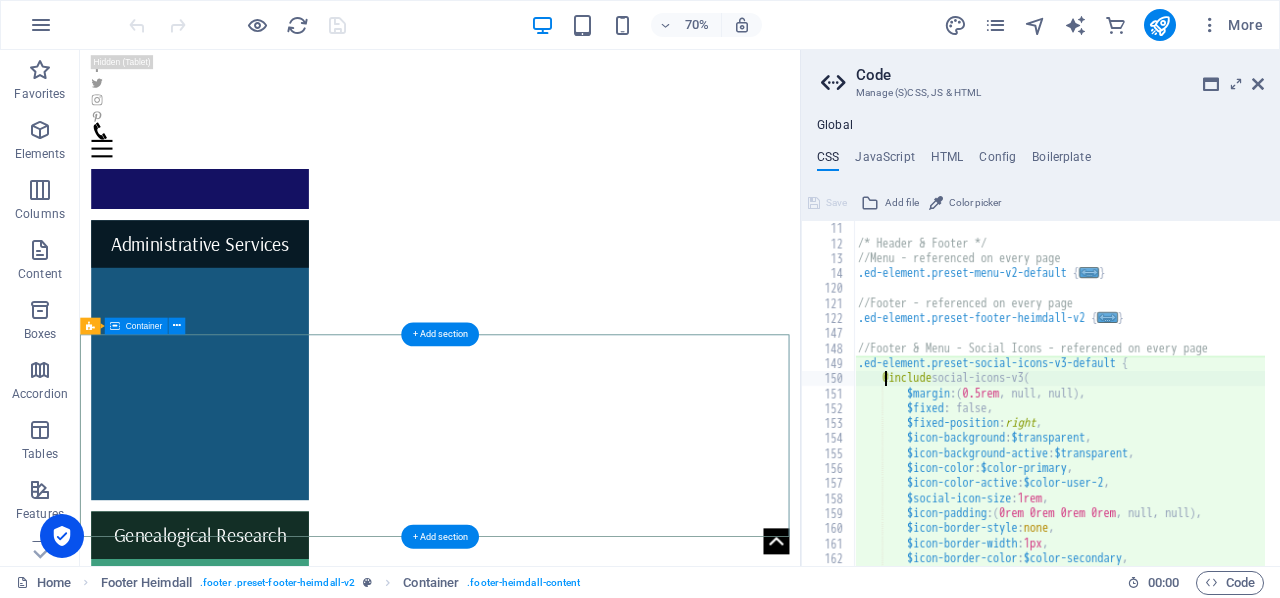 scroll, scrollTop: 150, scrollLeft: 0, axis: vertical 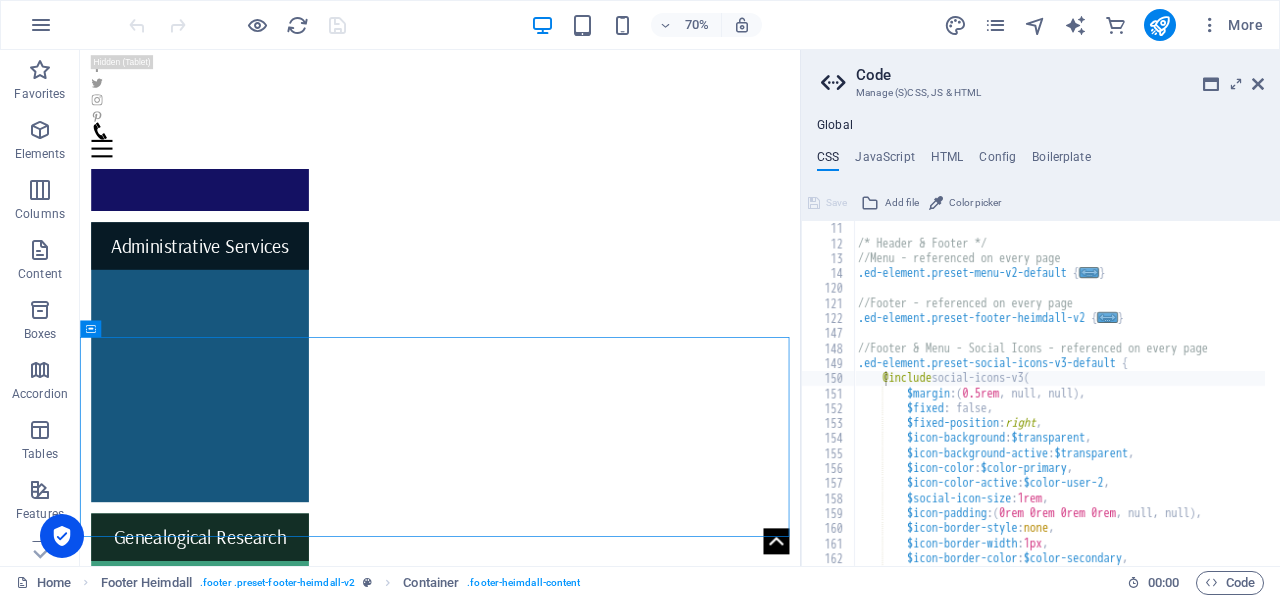 click on "Code" at bounding box center [1060, 75] 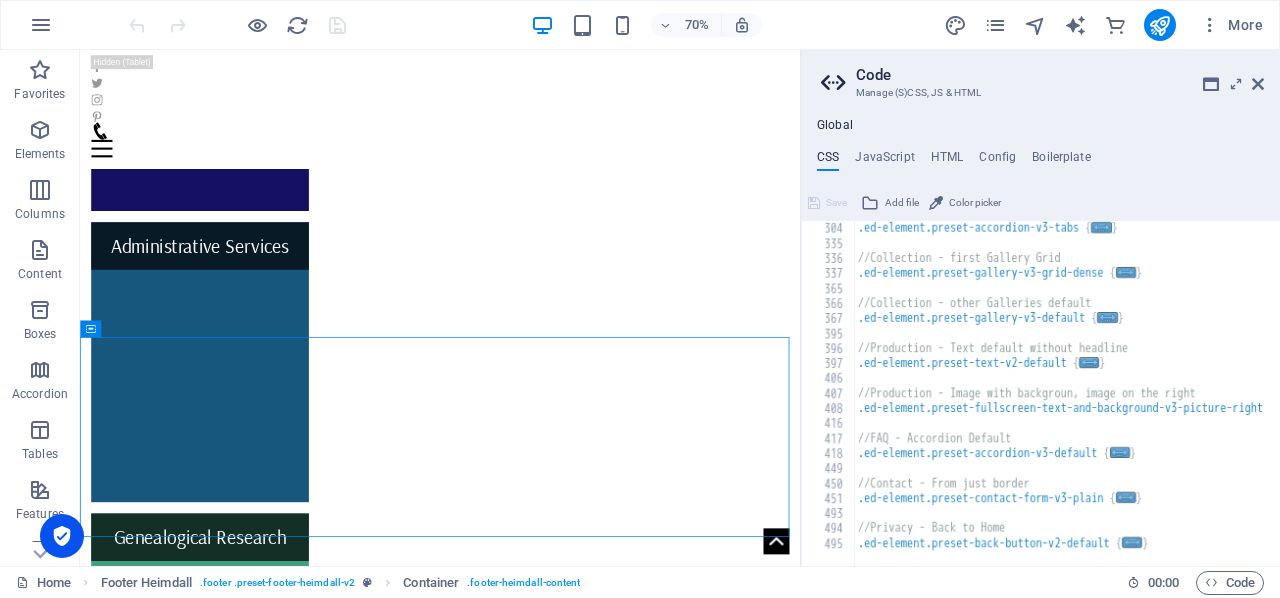 scroll, scrollTop: 960, scrollLeft: 0, axis: vertical 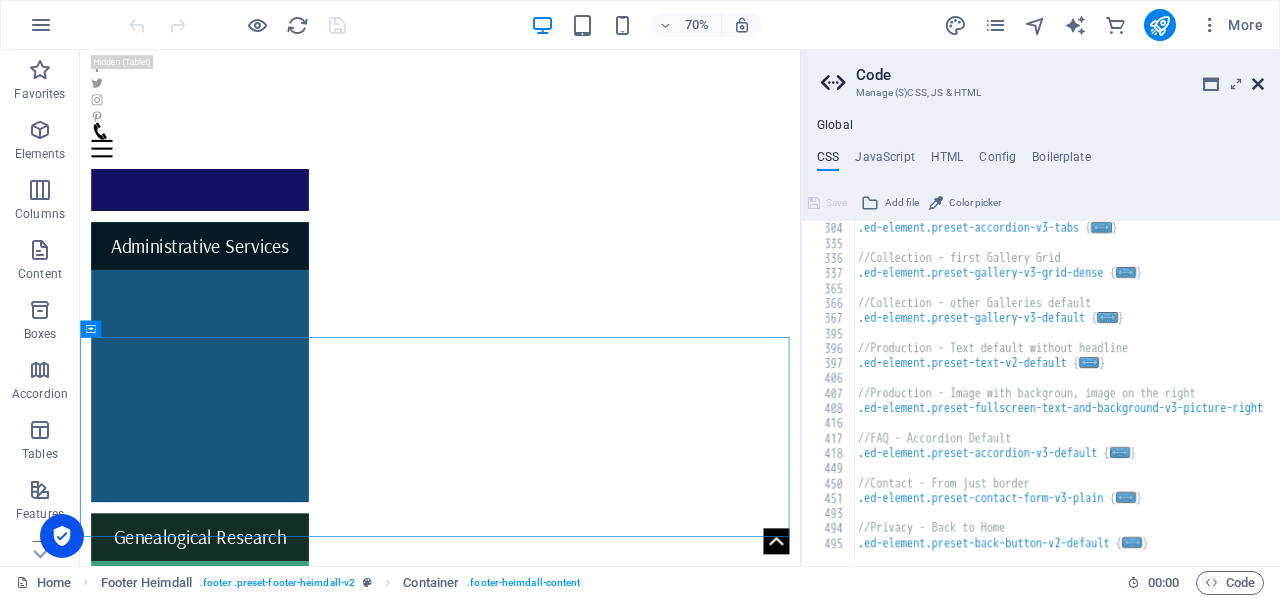 click at bounding box center [1258, 84] 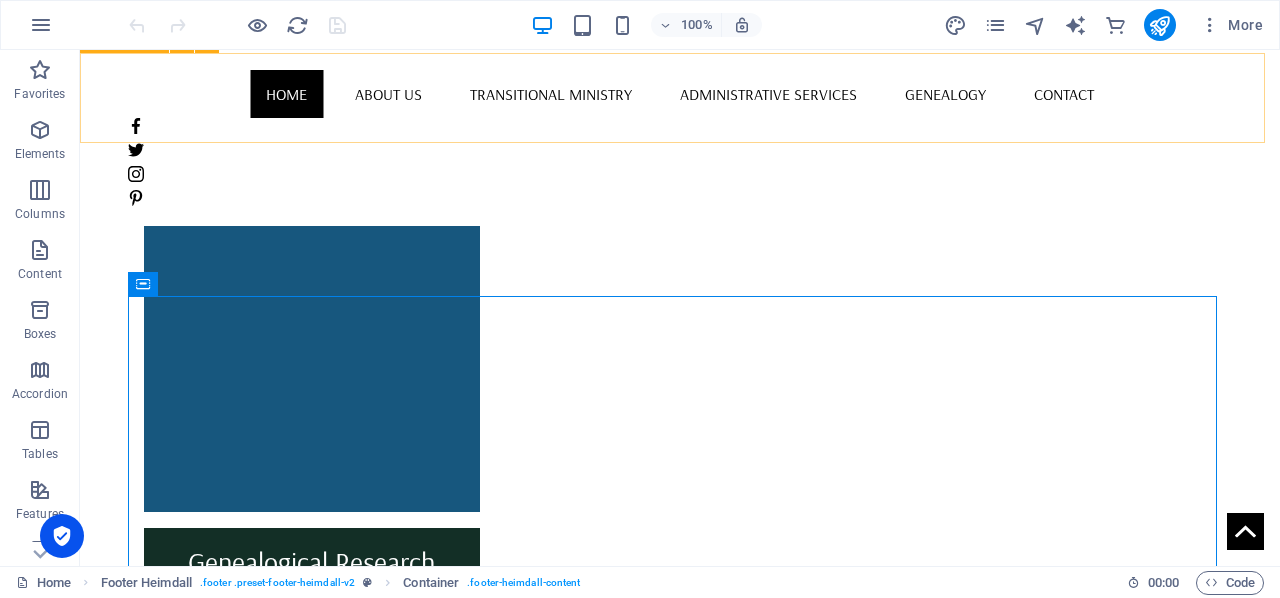 scroll, scrollTop: 901, scrollLeft: 0, axis: vertical 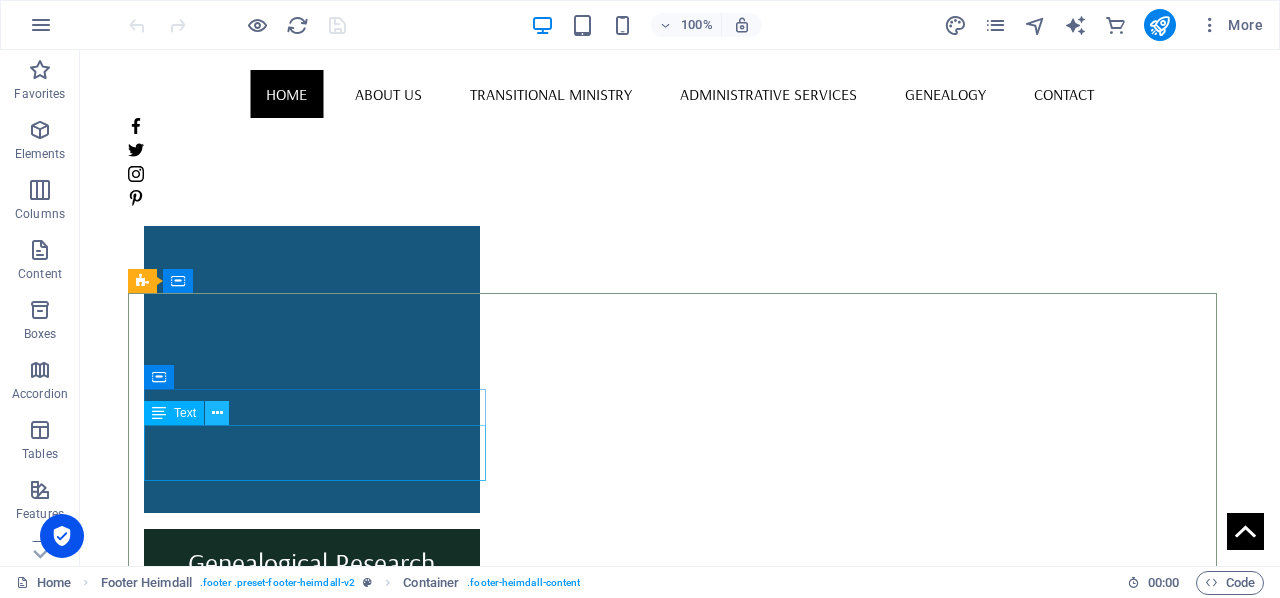 click at bounding box center [217, 413] 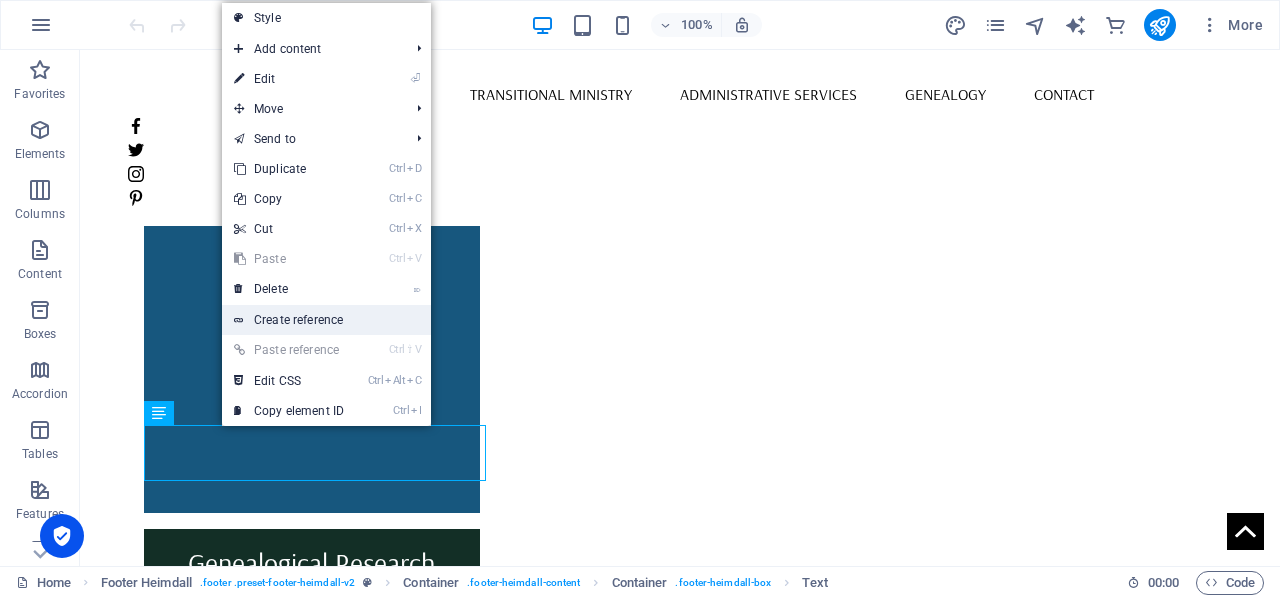 click on "Create reference" at bounding box center [326, 320] 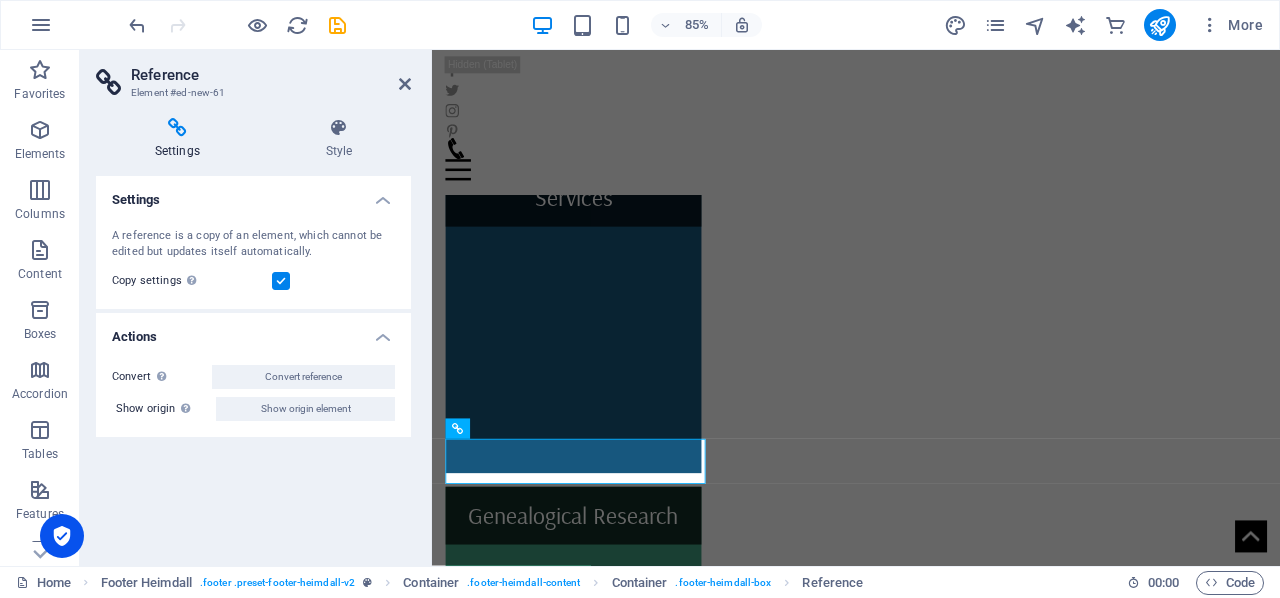 scroll, scrollTop: 870, scrollLeft: 0, axis: vertical 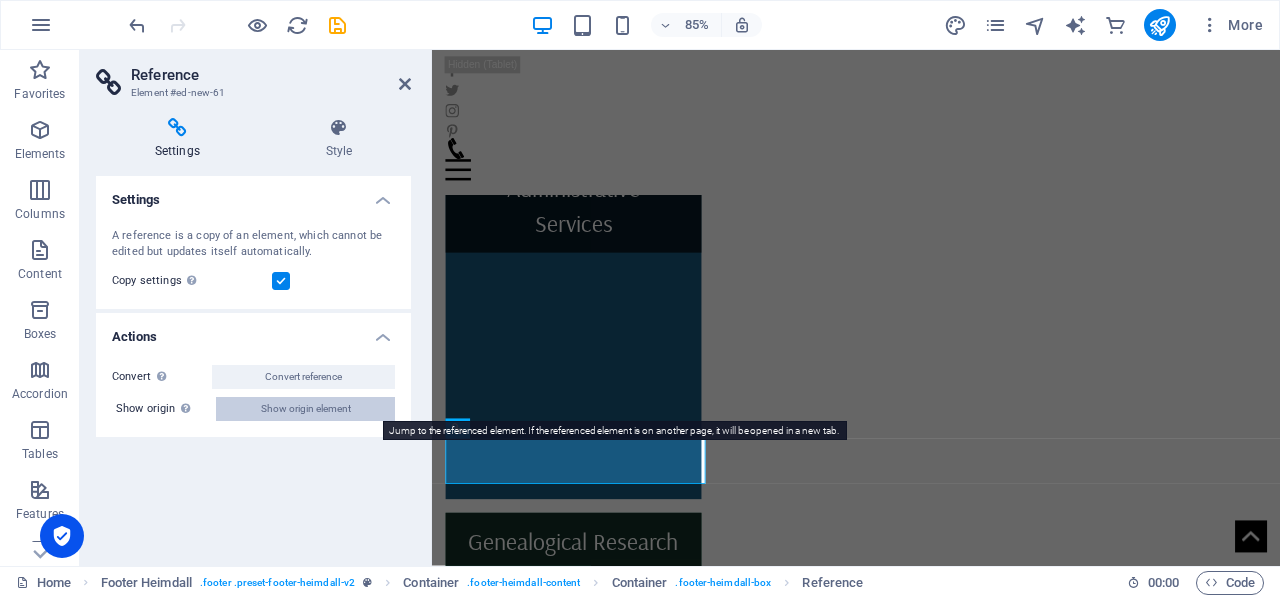 click on "Show origin element" at bounding box center (306, 409) 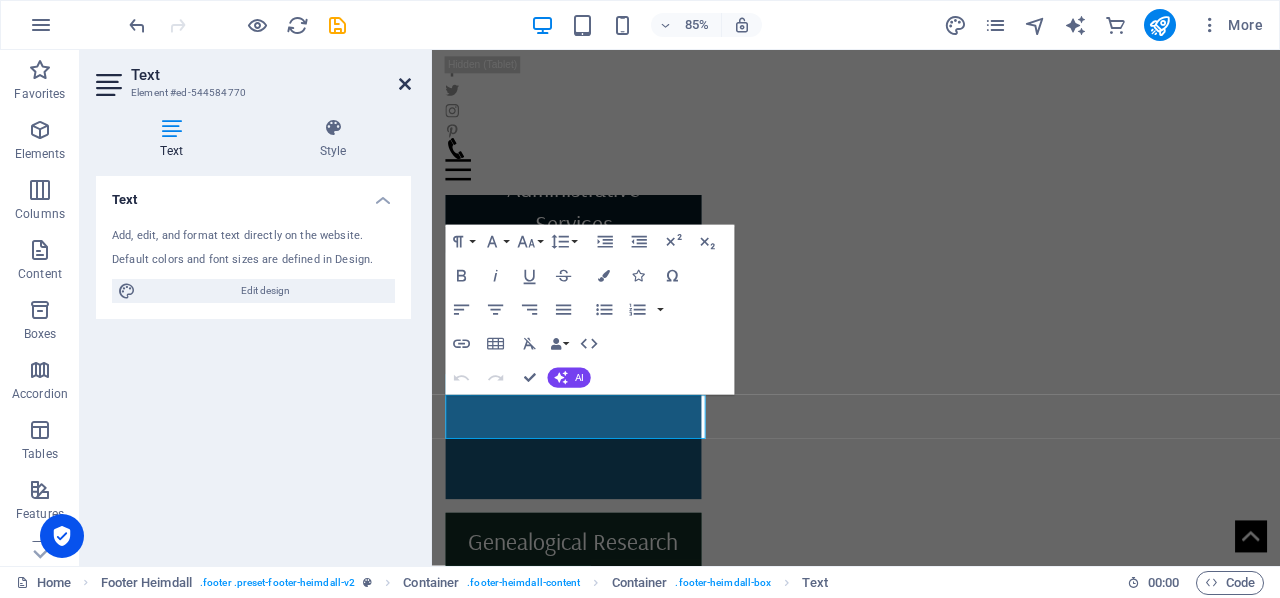 click at bounding box center [405, 84] 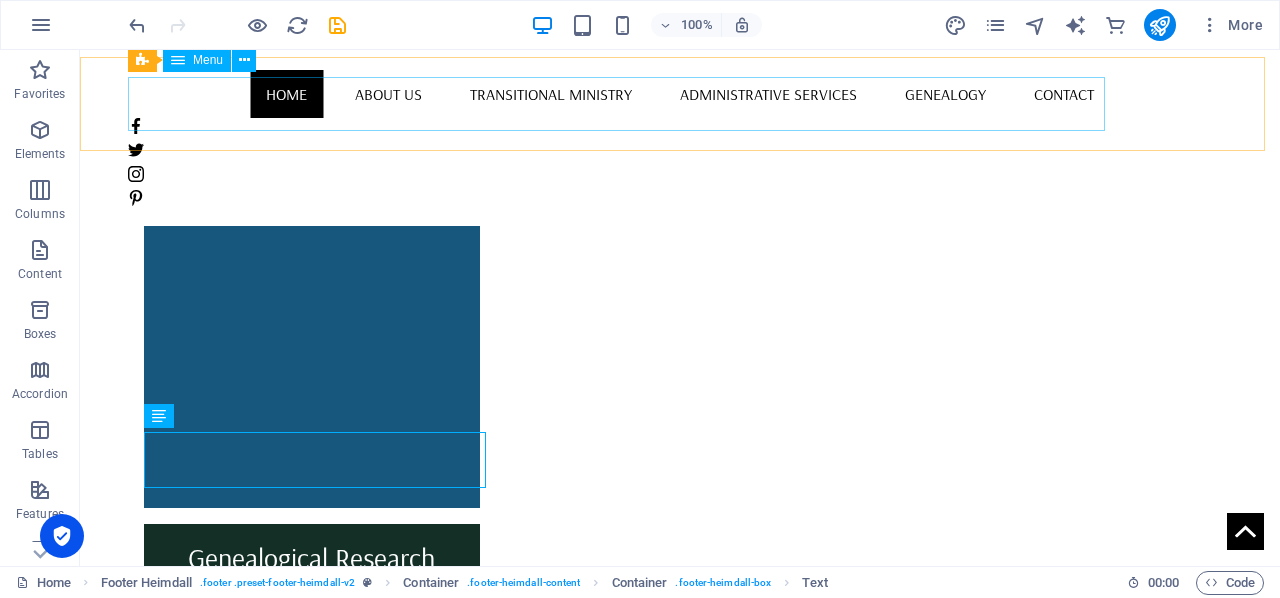scroll, scrollTop: 901, scrollLeft: 0, axis: vertical 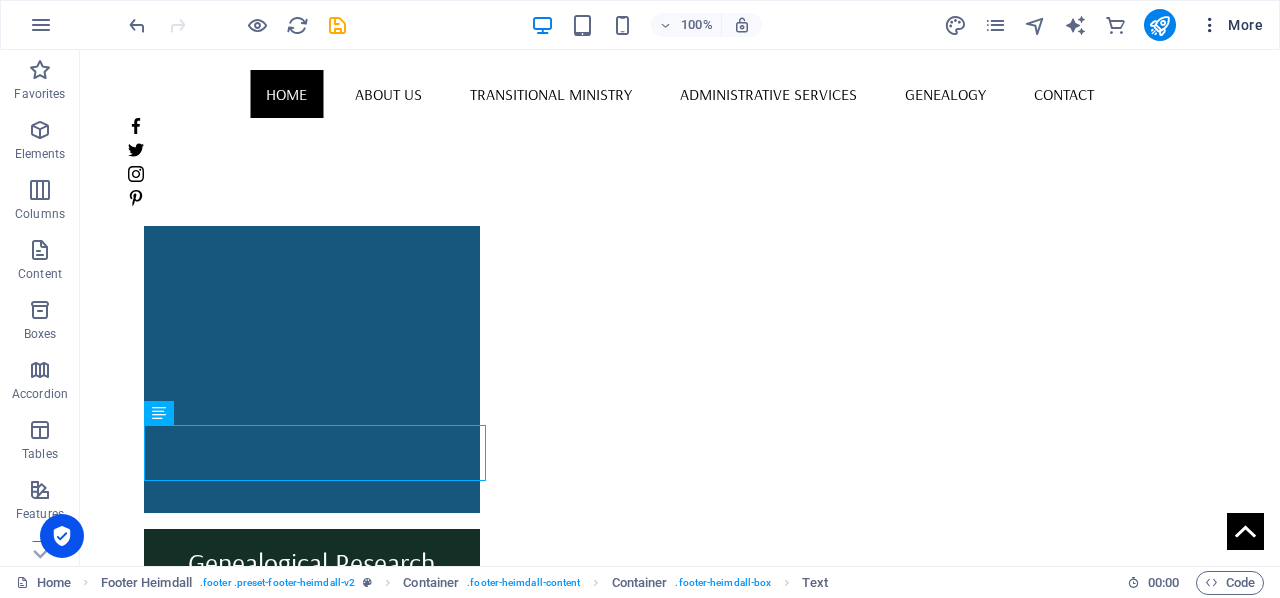 click on "More" at bounding box center [1231, 25] 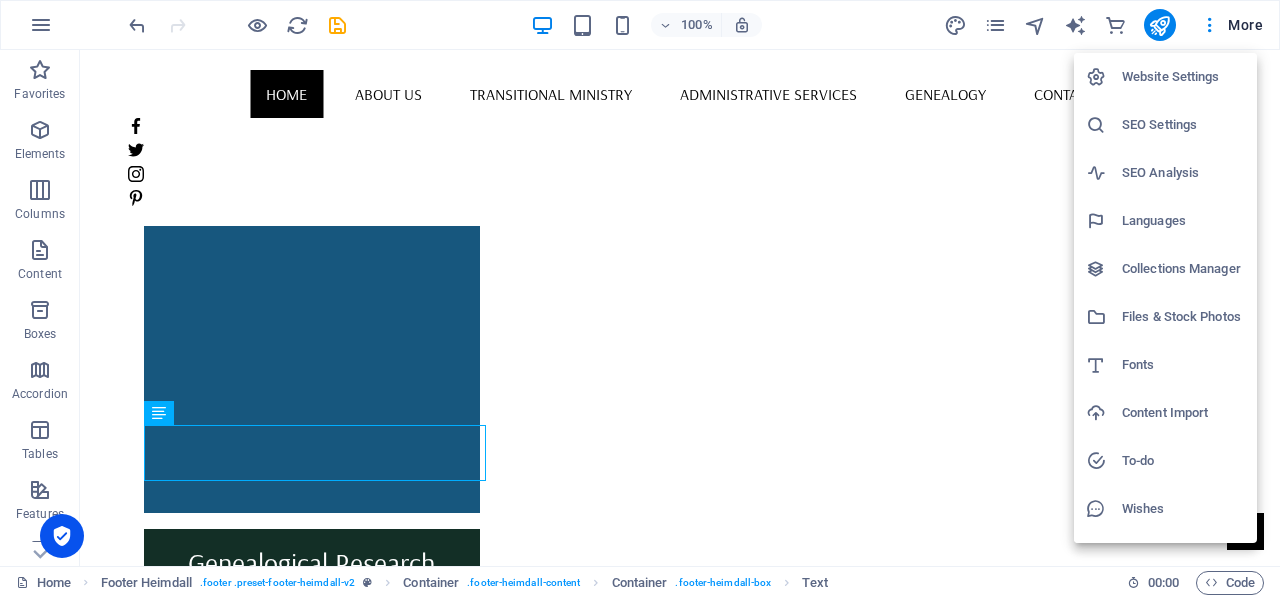 click on "Website Settings" at bounding box center [1183, 77] 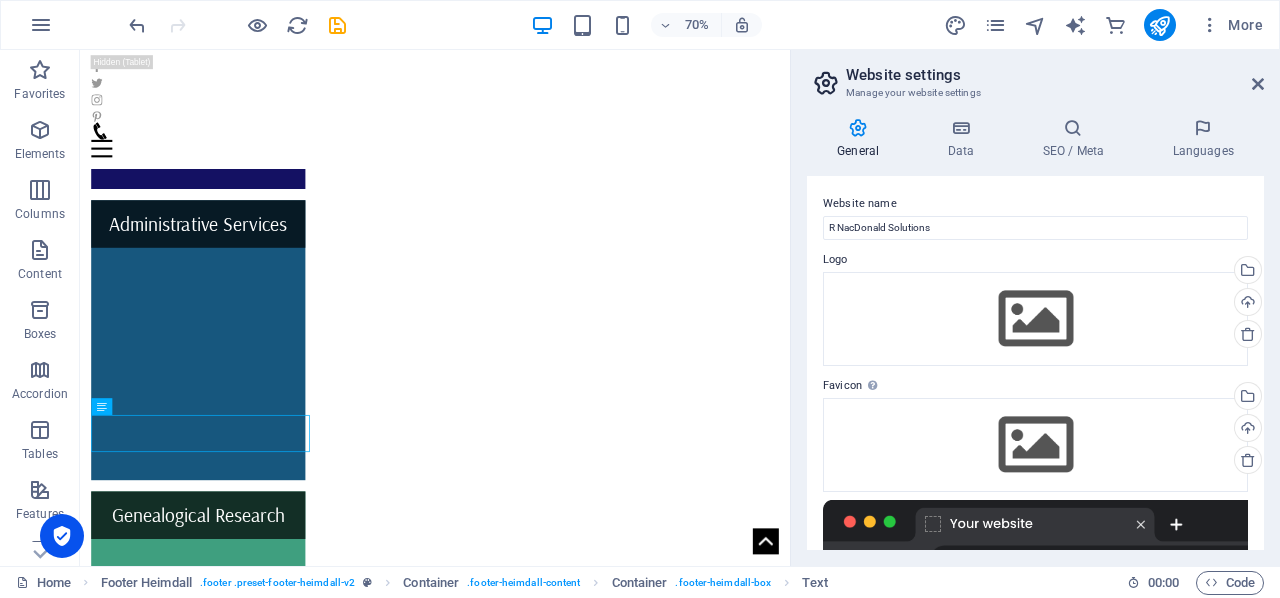 scroll, scrollTop: 870, scrollLeft: 0, axis: vertical 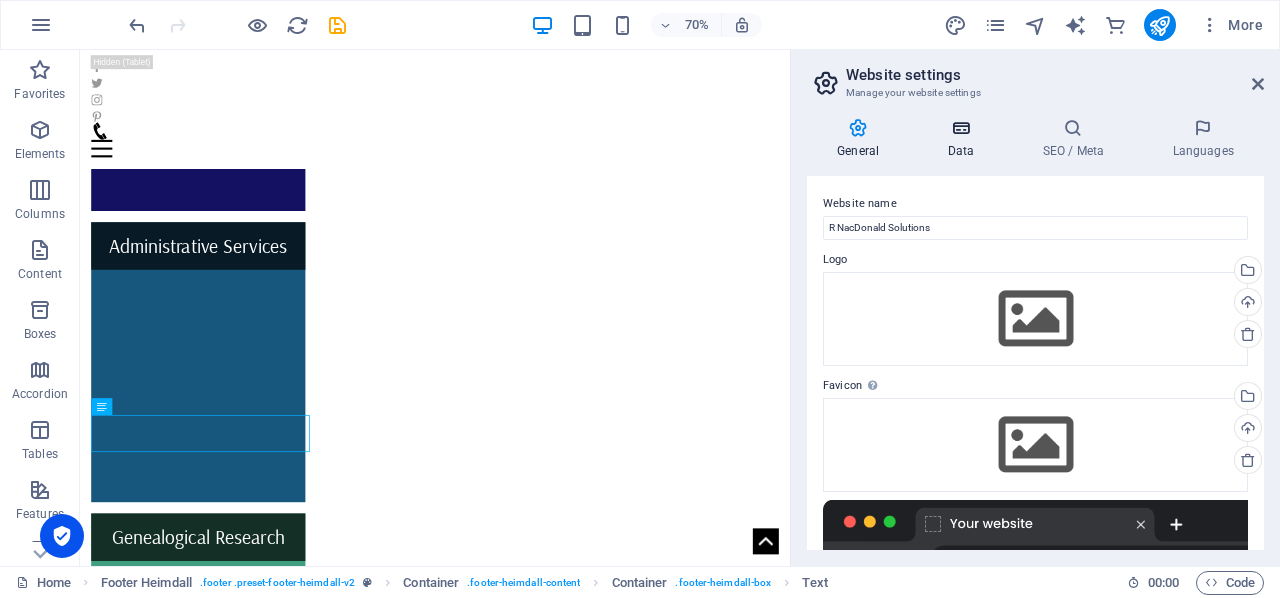 click at bounding box center [960, 128] 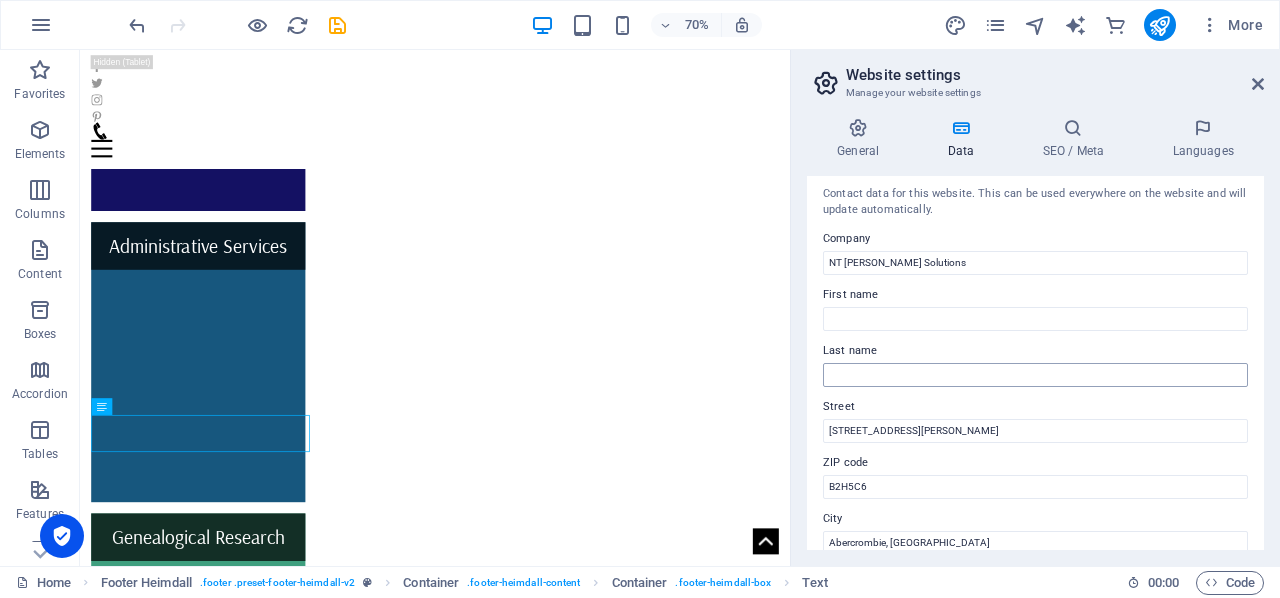 scroll, scrollTop: 0, scrollLeft: 0, axis: both 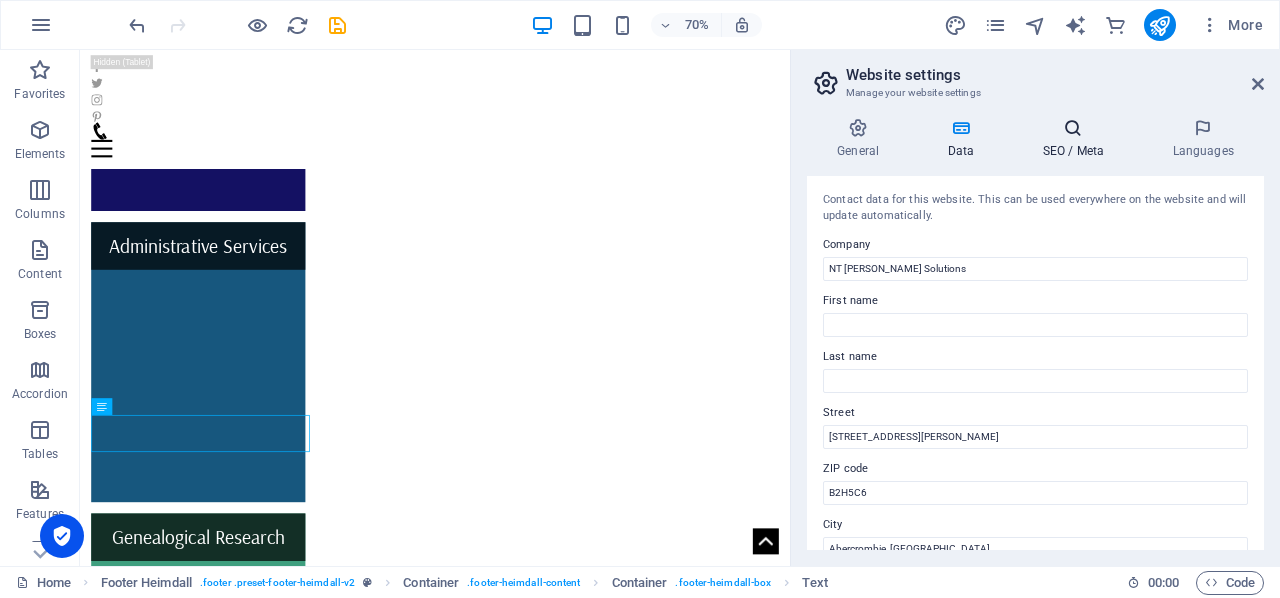 click at bounding box center [1073, 128] 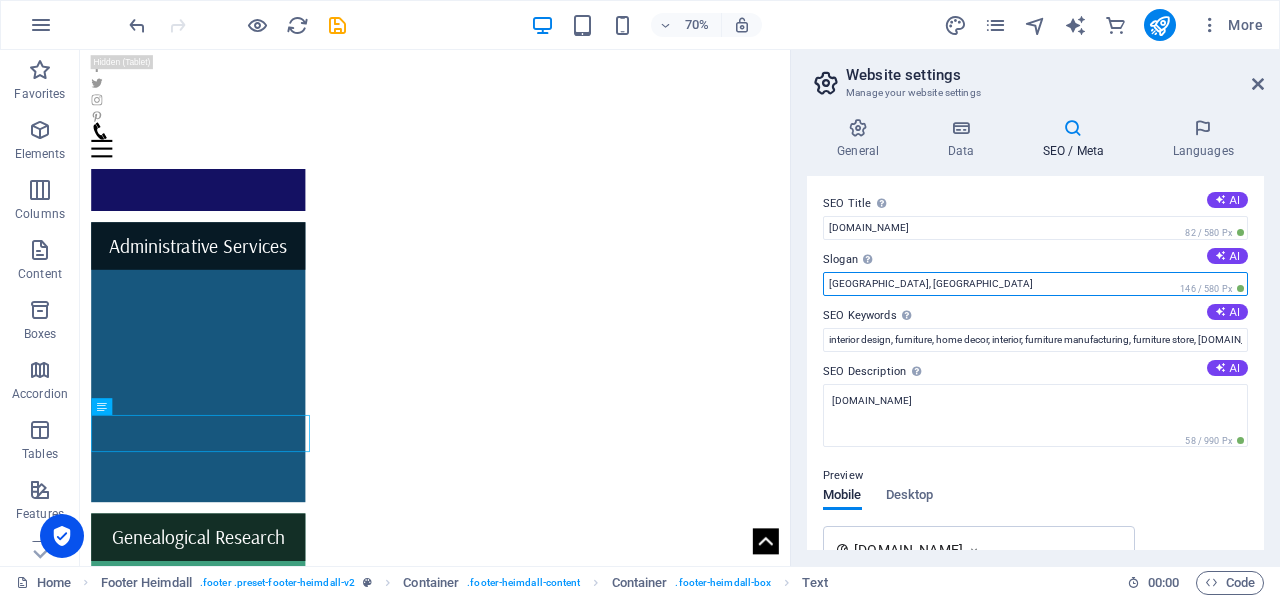 click on "[GEOGRAPHIC_DATA], [GEOGRAPHIC_DATA]" at bounding box center [1035, 284] 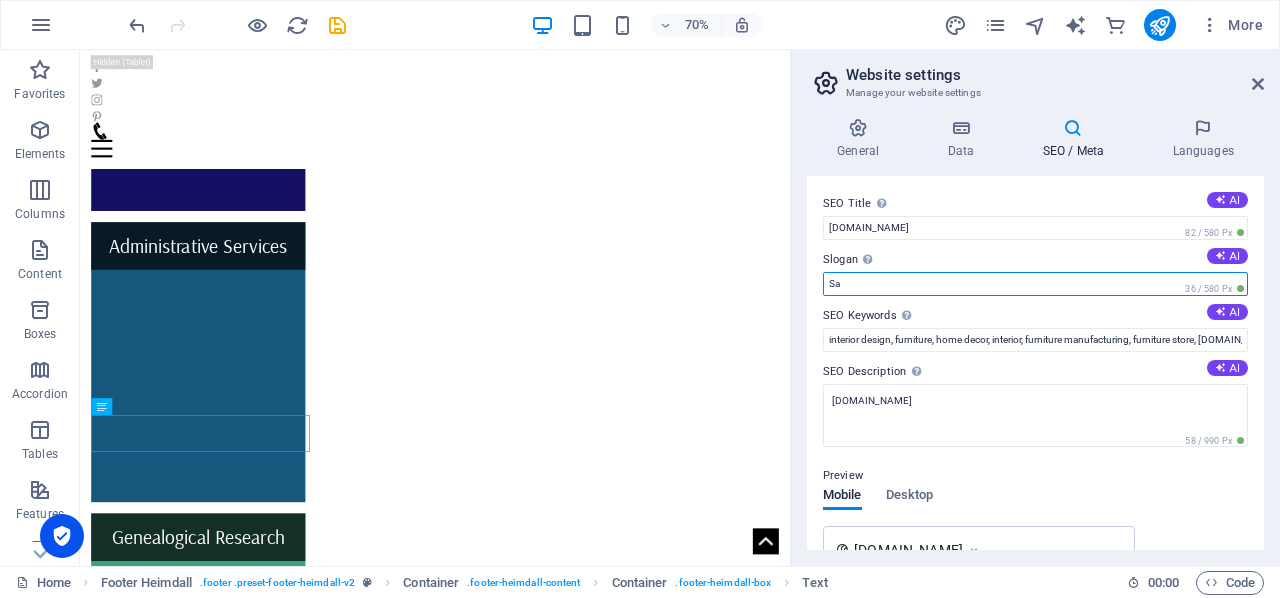 type on "S" 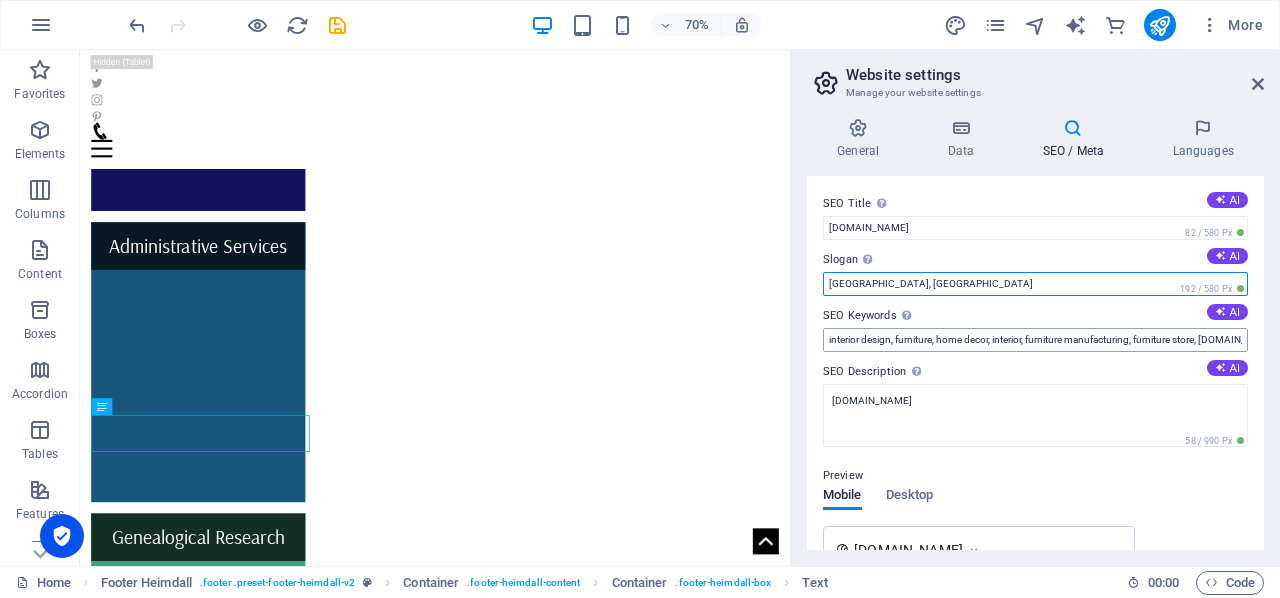 type on "[GEOGRAPHIC_DATA], [GEOGRAPHIC_DATA]" 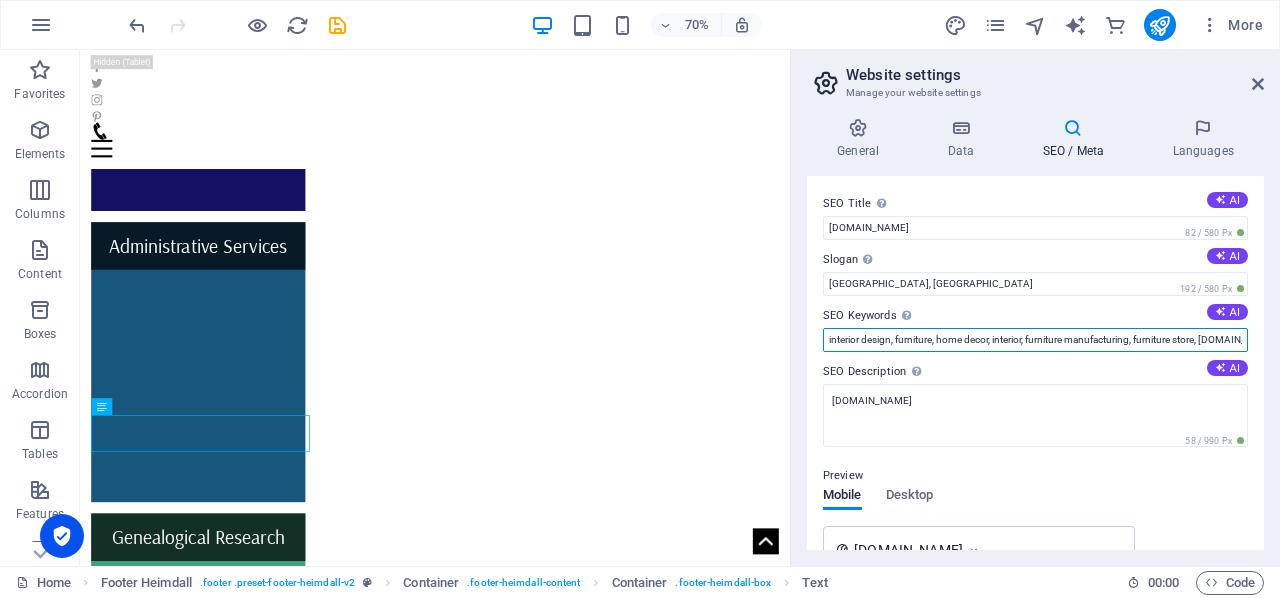 click on "interior design, furniture, home decor, interior, furniture manufacturing, furniture store, [DOMAIN_NAME], [GEOGRAPHIC_DATA], [GEOGRAPHIC_DATA]" at bounding box center [1035, 340] 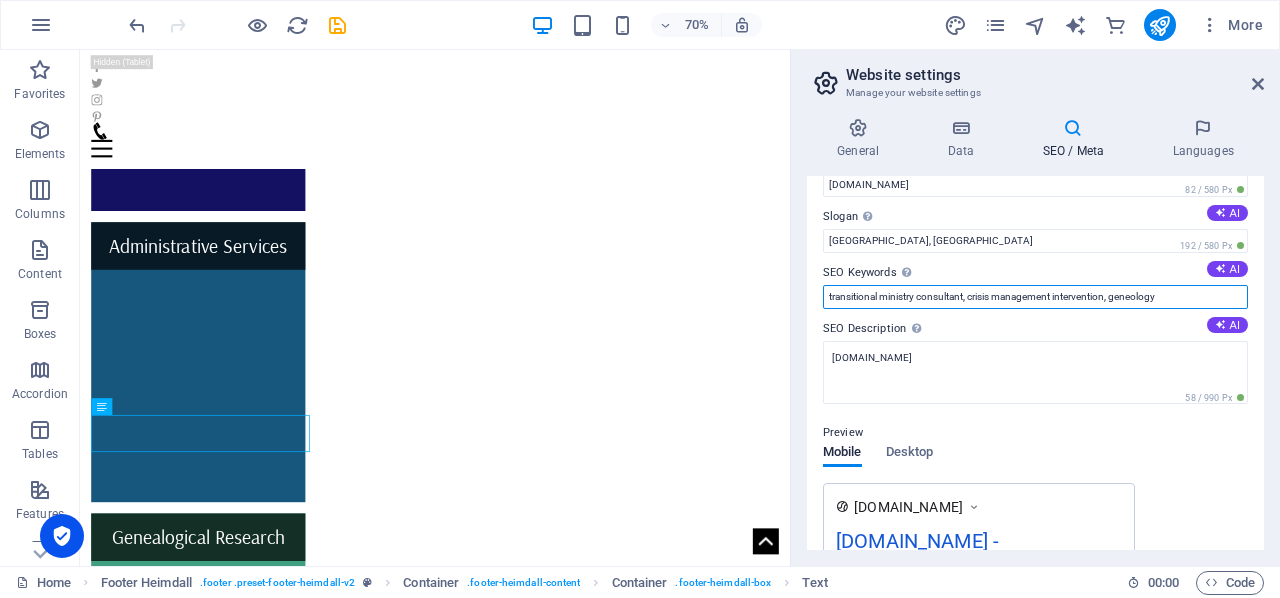 scroll, scrollTop: 0, scrollLeft: 0, axis: both 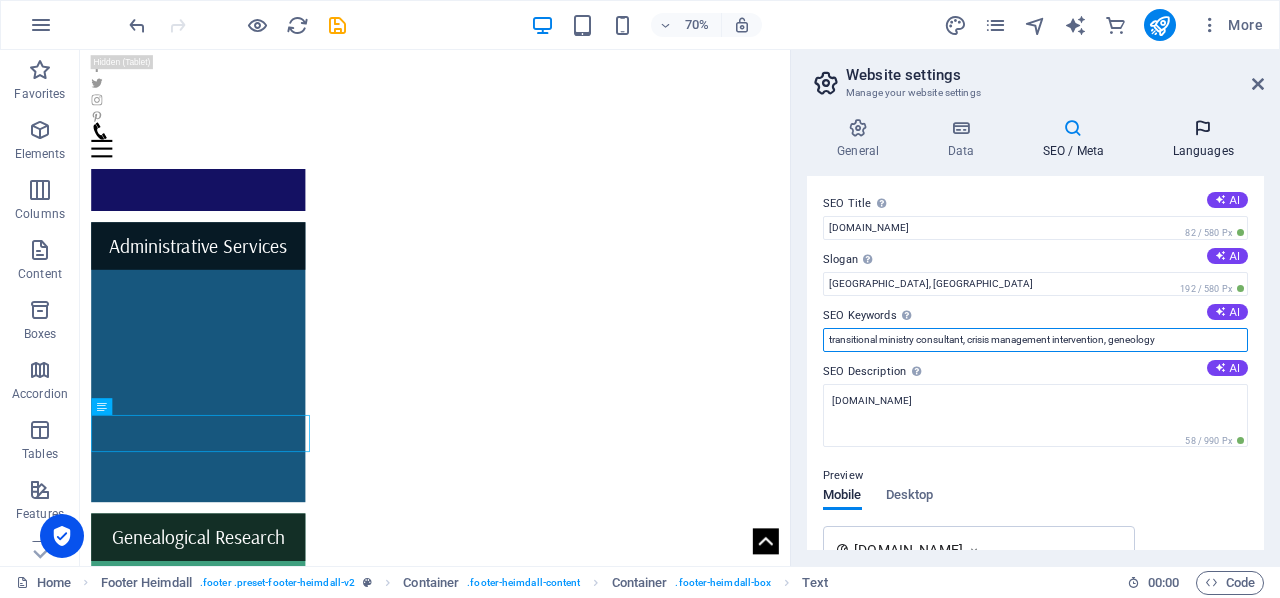 type on "transitional ministry consultant, crisis management intervention, geneology" 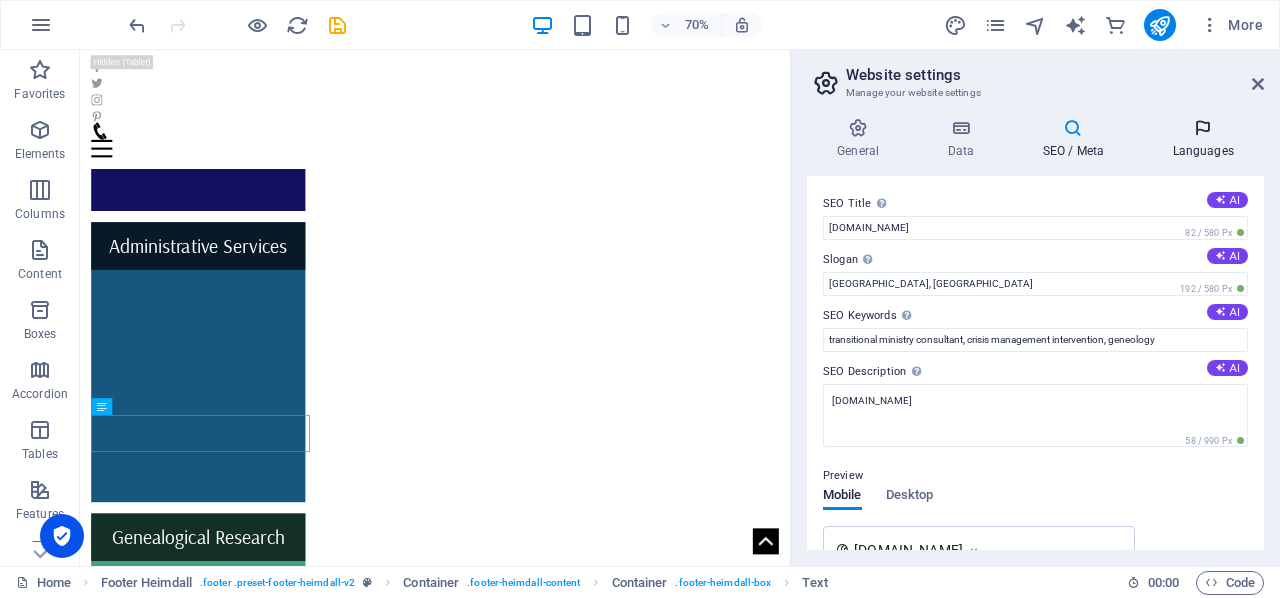 click at bounding box center [1203, 128] 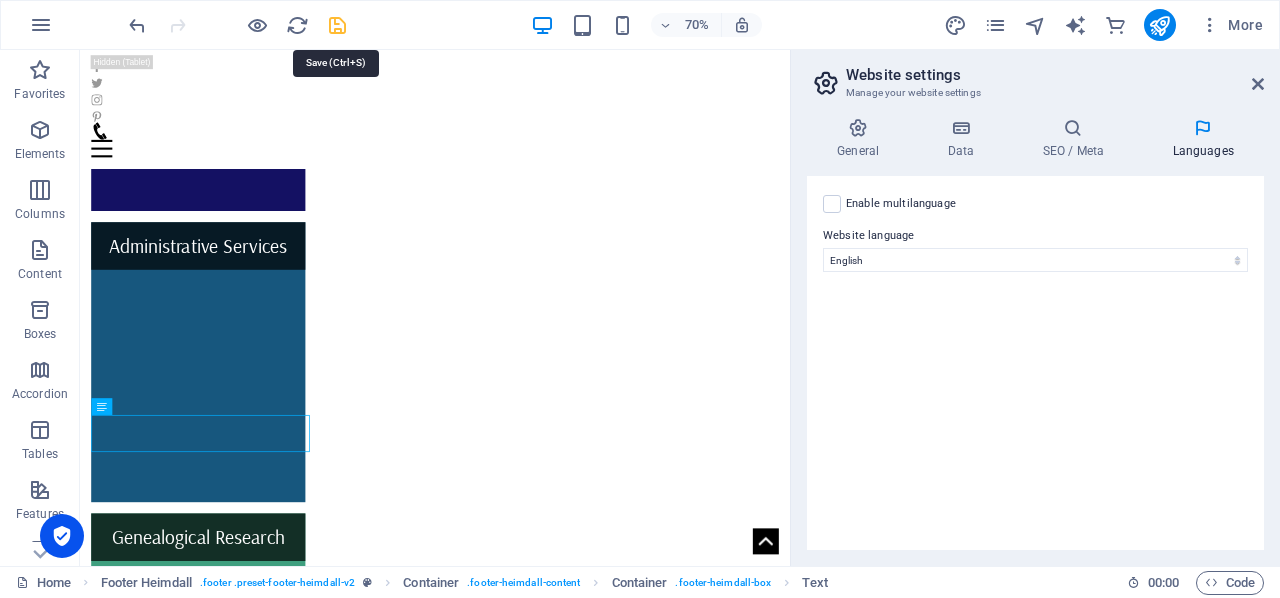 click at bounding box center (337, 25) 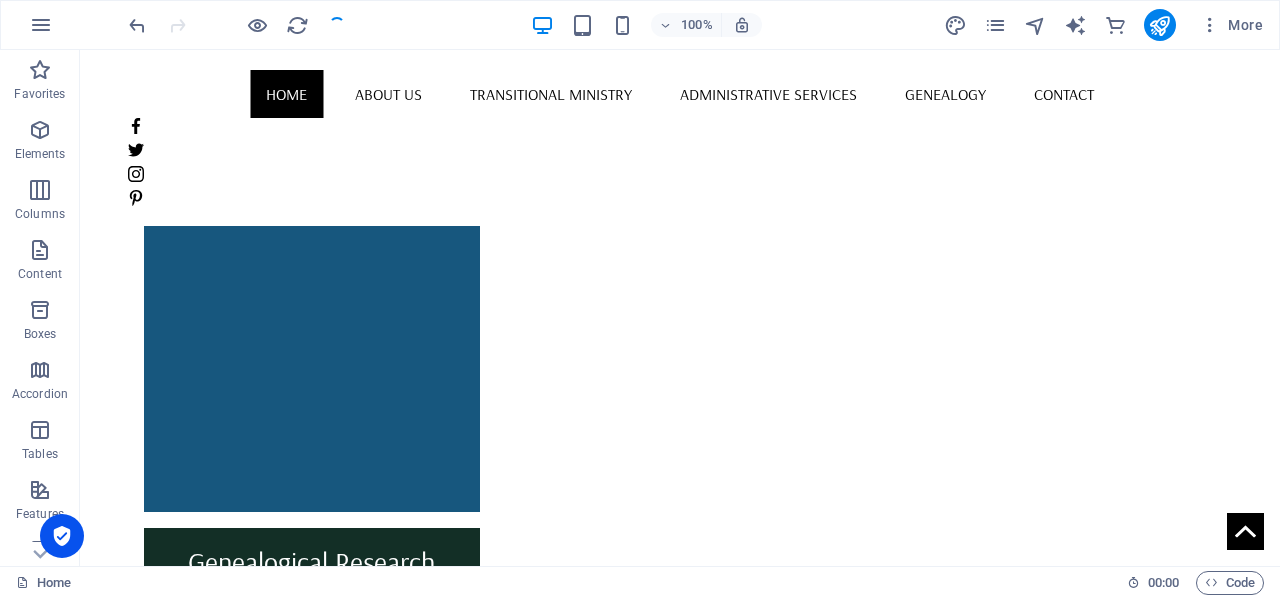 scroll, scrollTop: 902, scrollLeft: 0, axis: vertical 